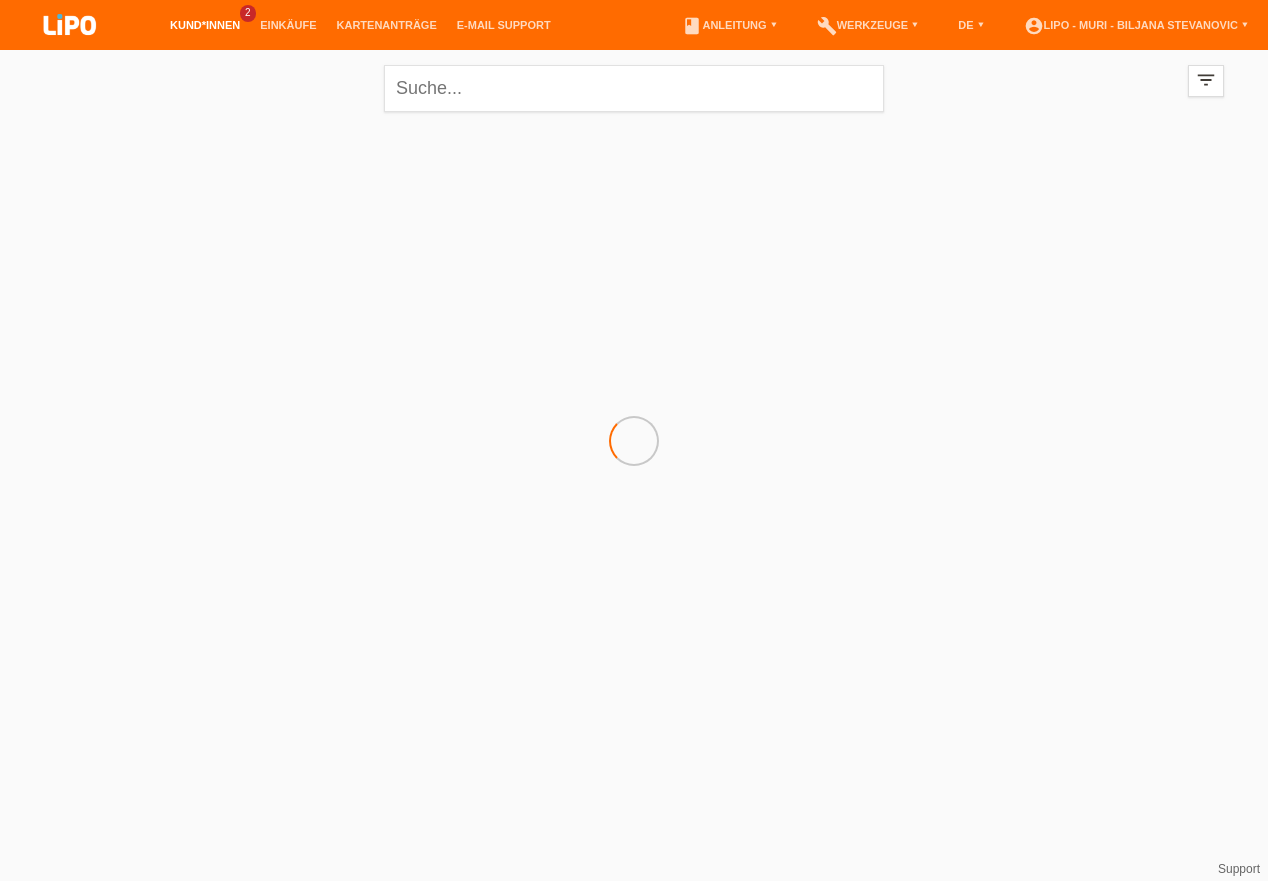 scroll, scrollTop: 0, scrollLeft: 0, axis: both 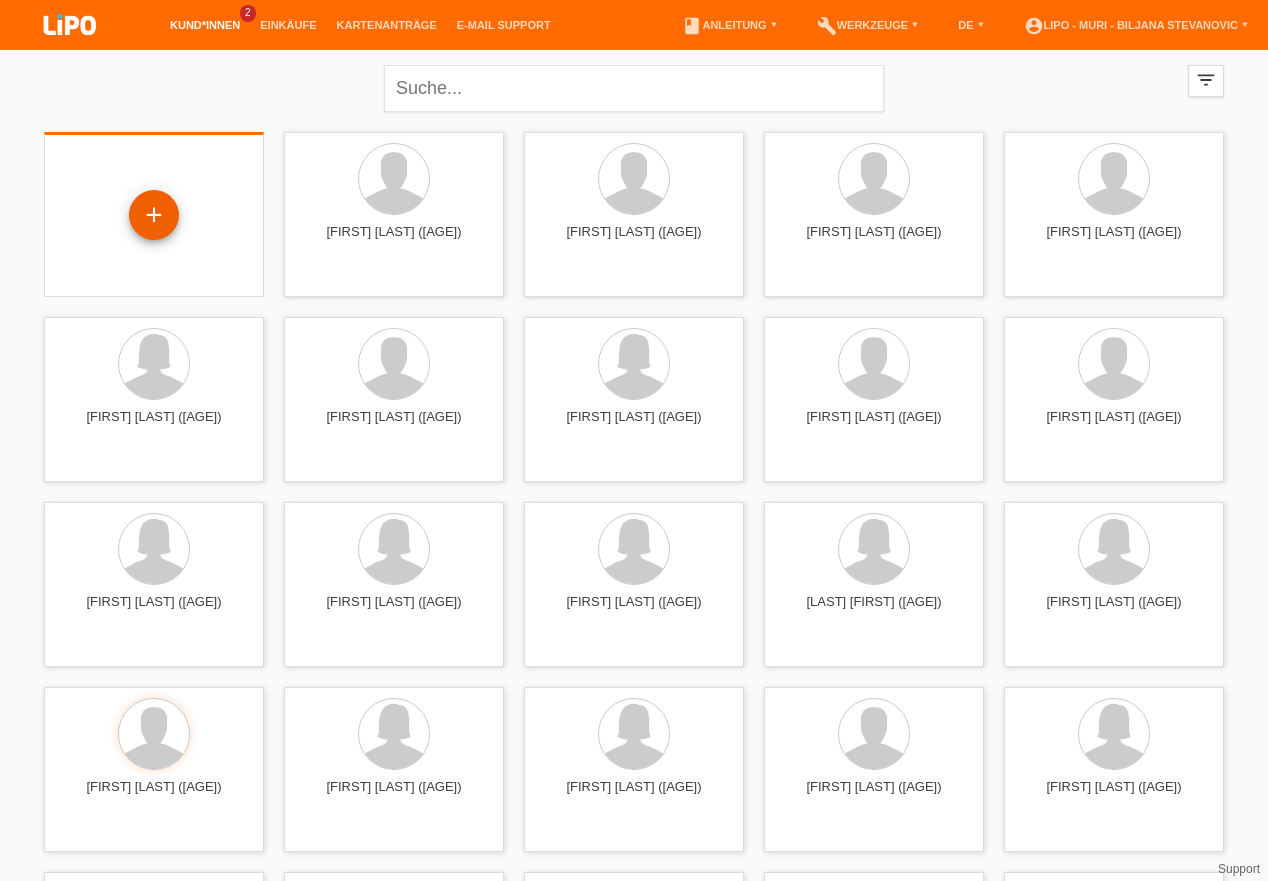 click on "+" at bounding box center (154, 215) 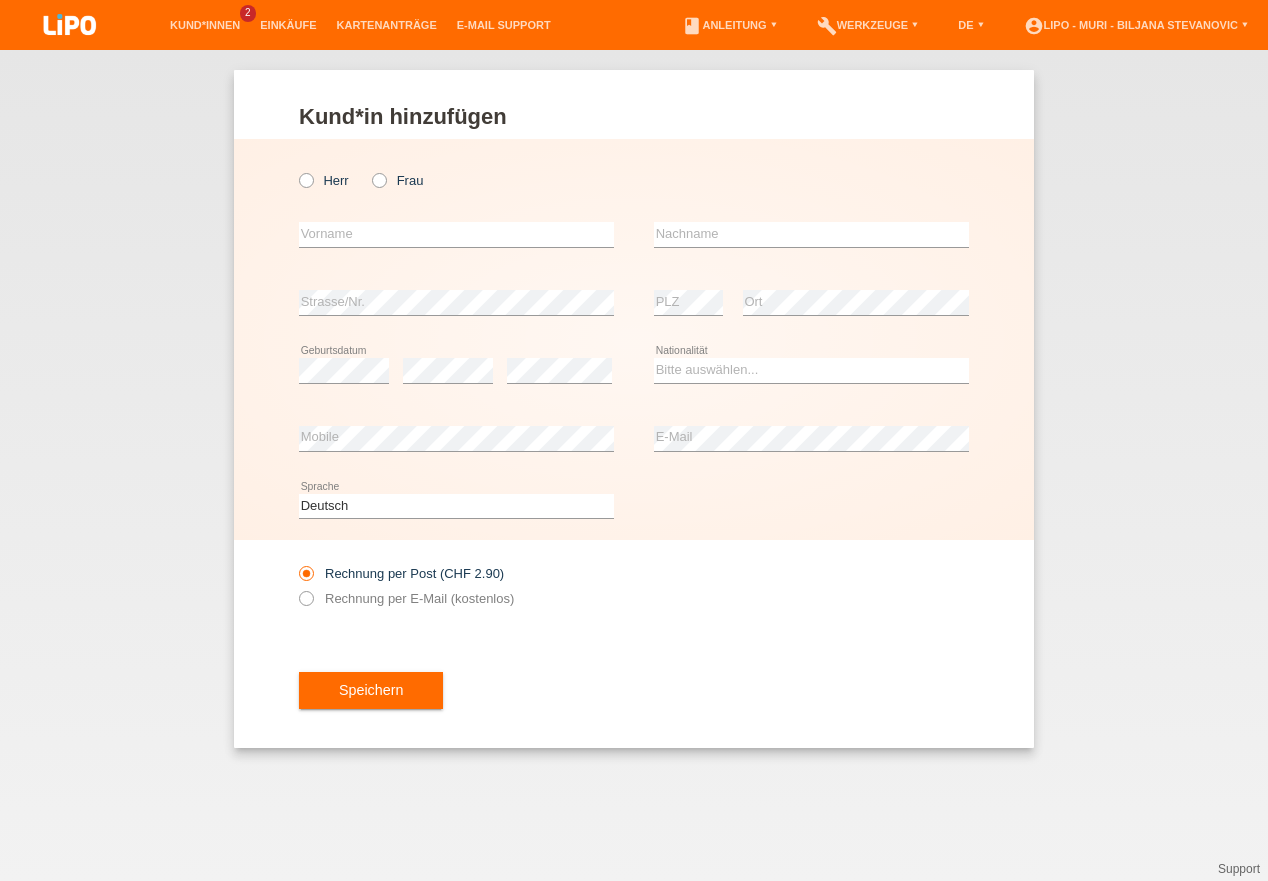 scroll, scrollTop: 0, scrollLeft: 0, axis: both 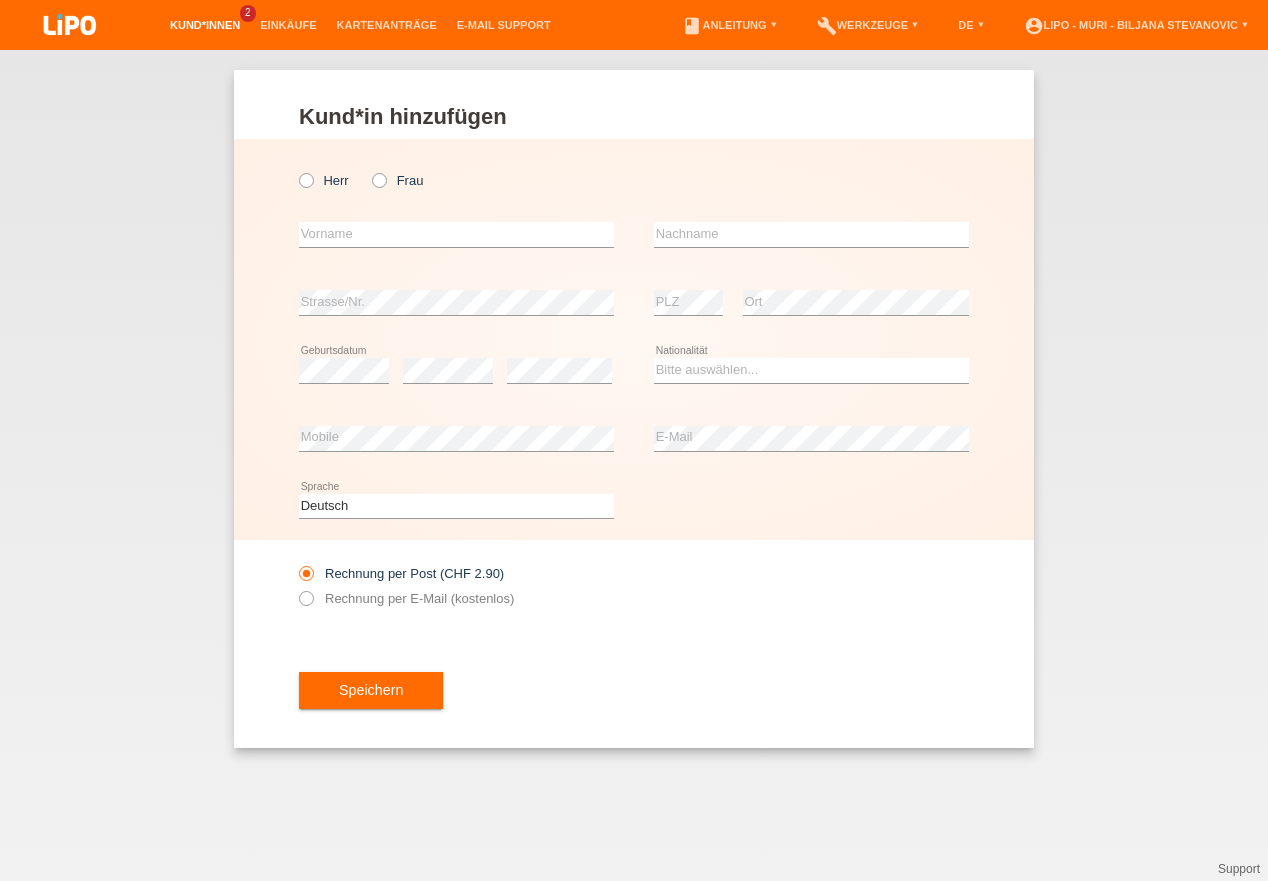 click on "Kund*innen" at bounding box center [205, 25] 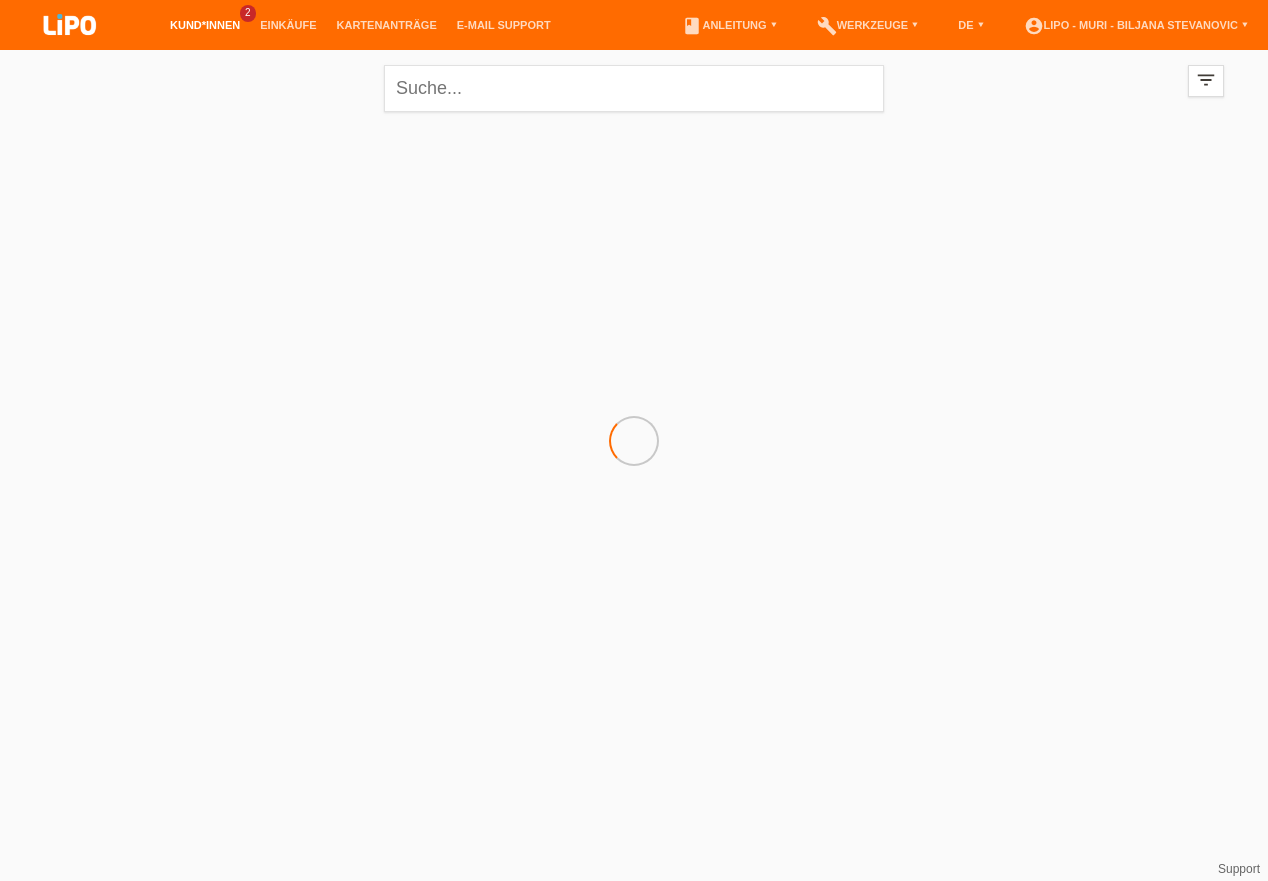 scroll, scrollTop: 0, scrollLeft: 0, axis: both 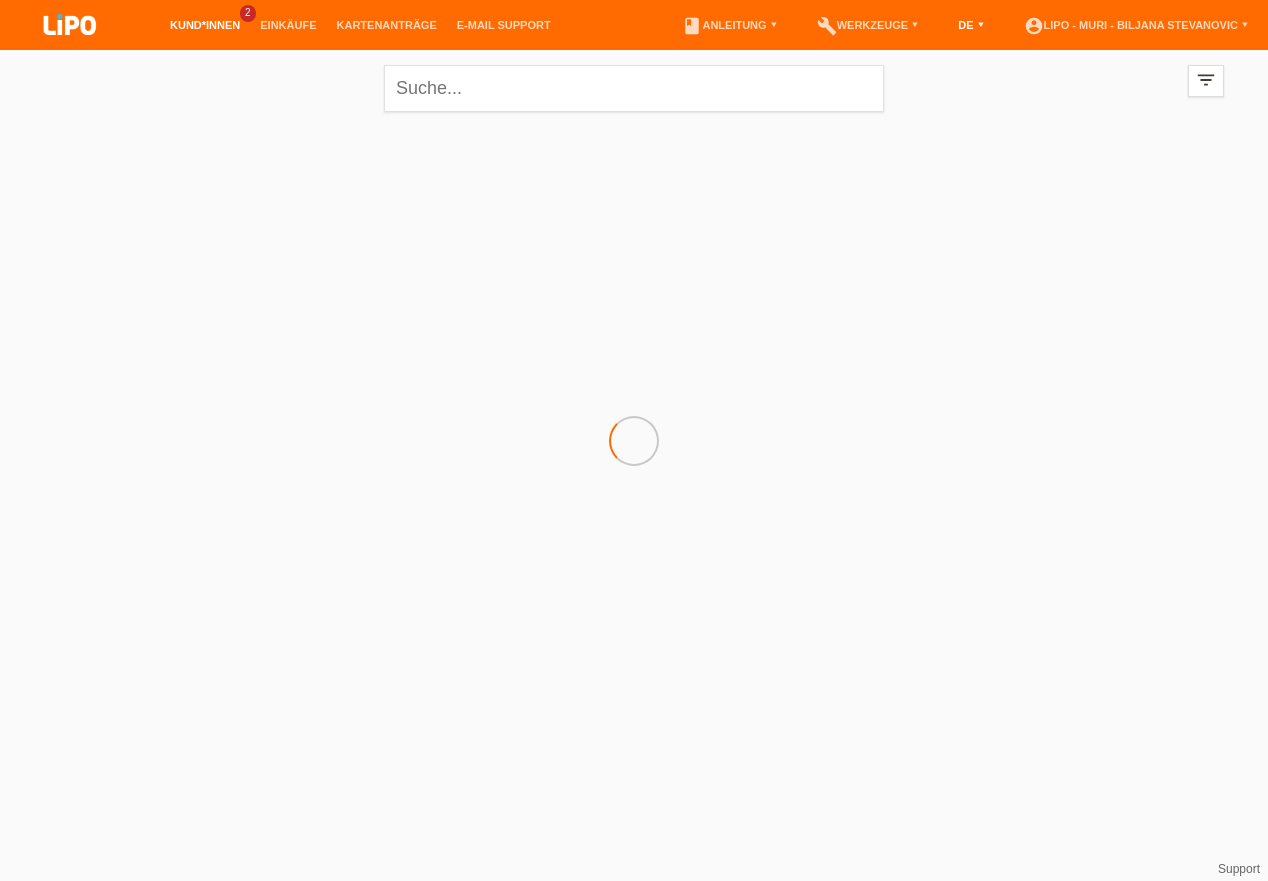 click on "DE ▾" at bounding box center [970, 25] 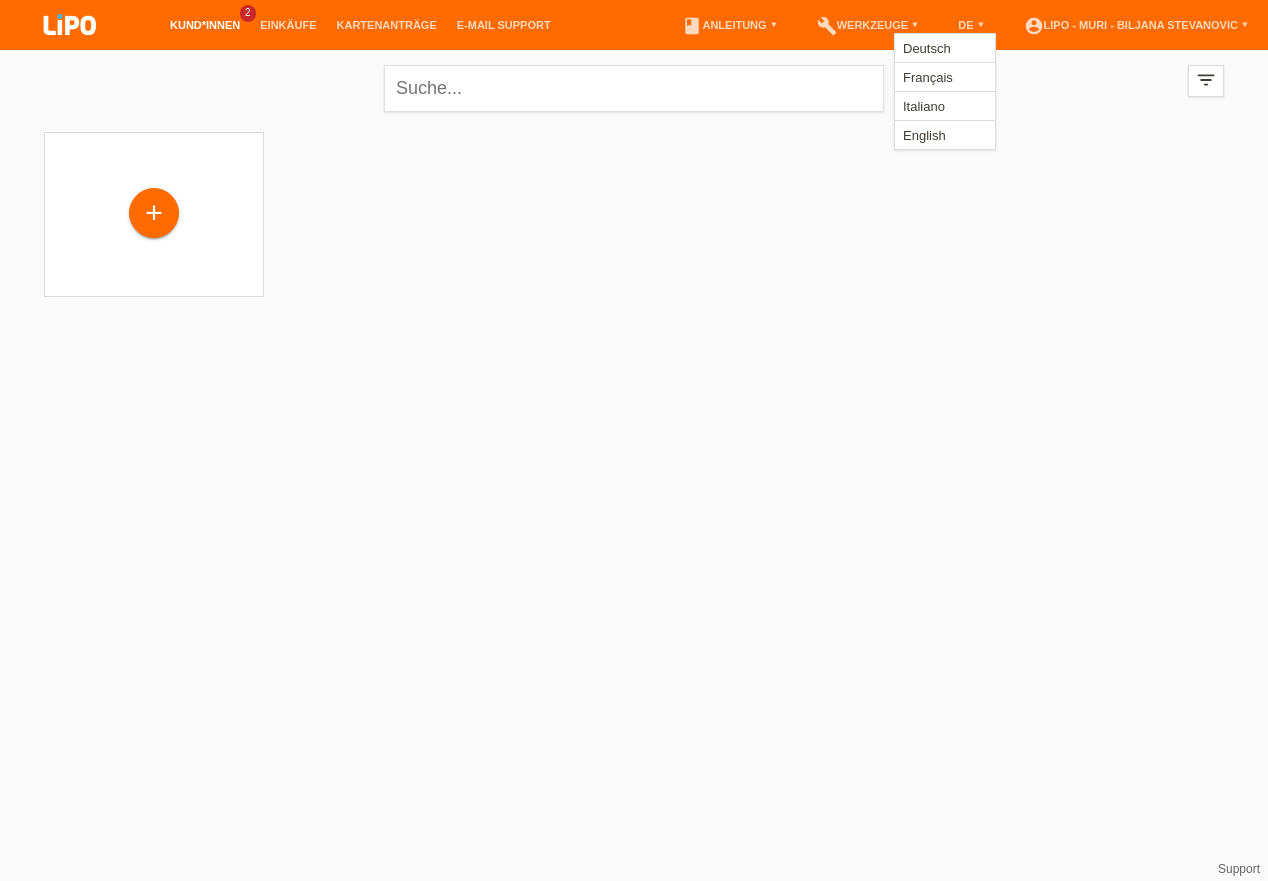 click on "Français" at bounding box center (928, 77) 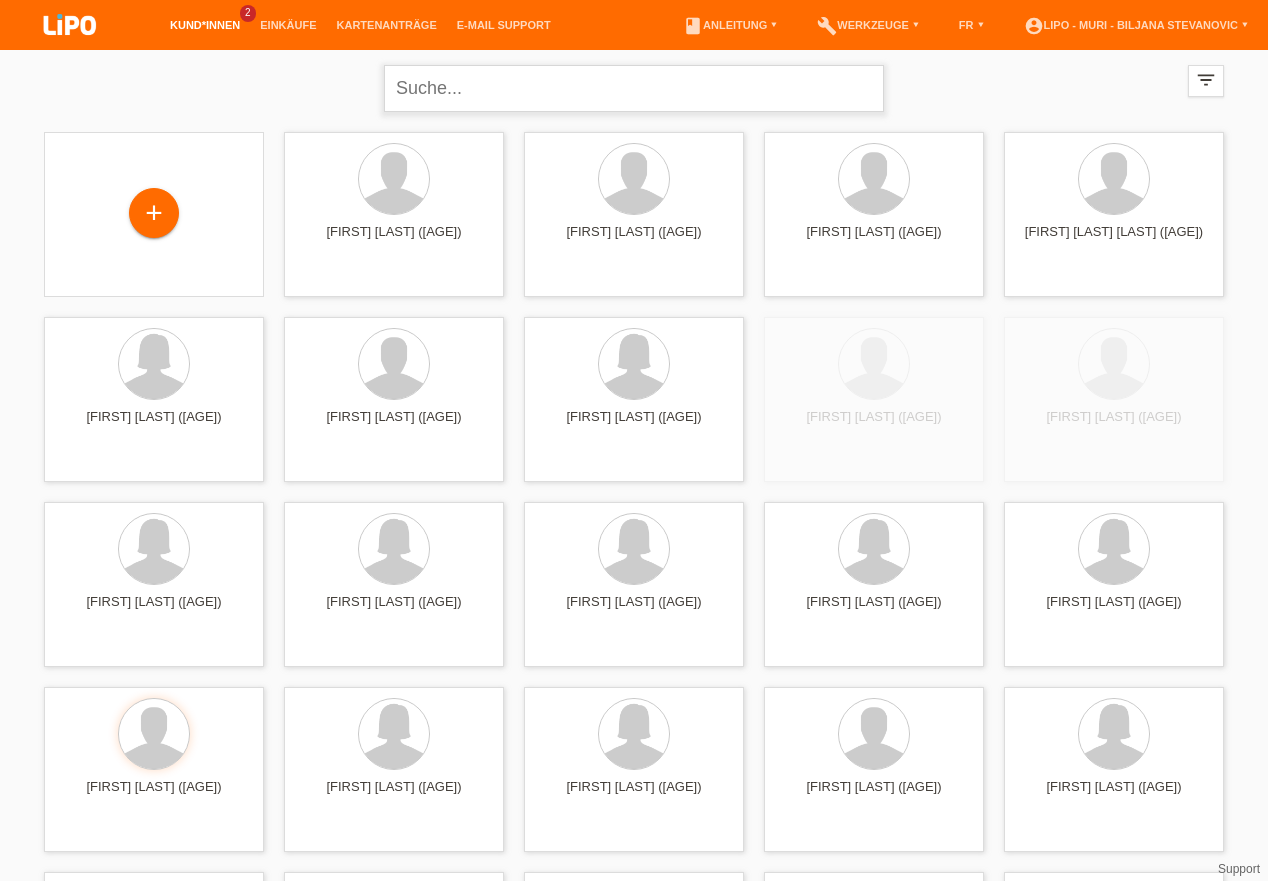 click at bounding box center (634, 88) 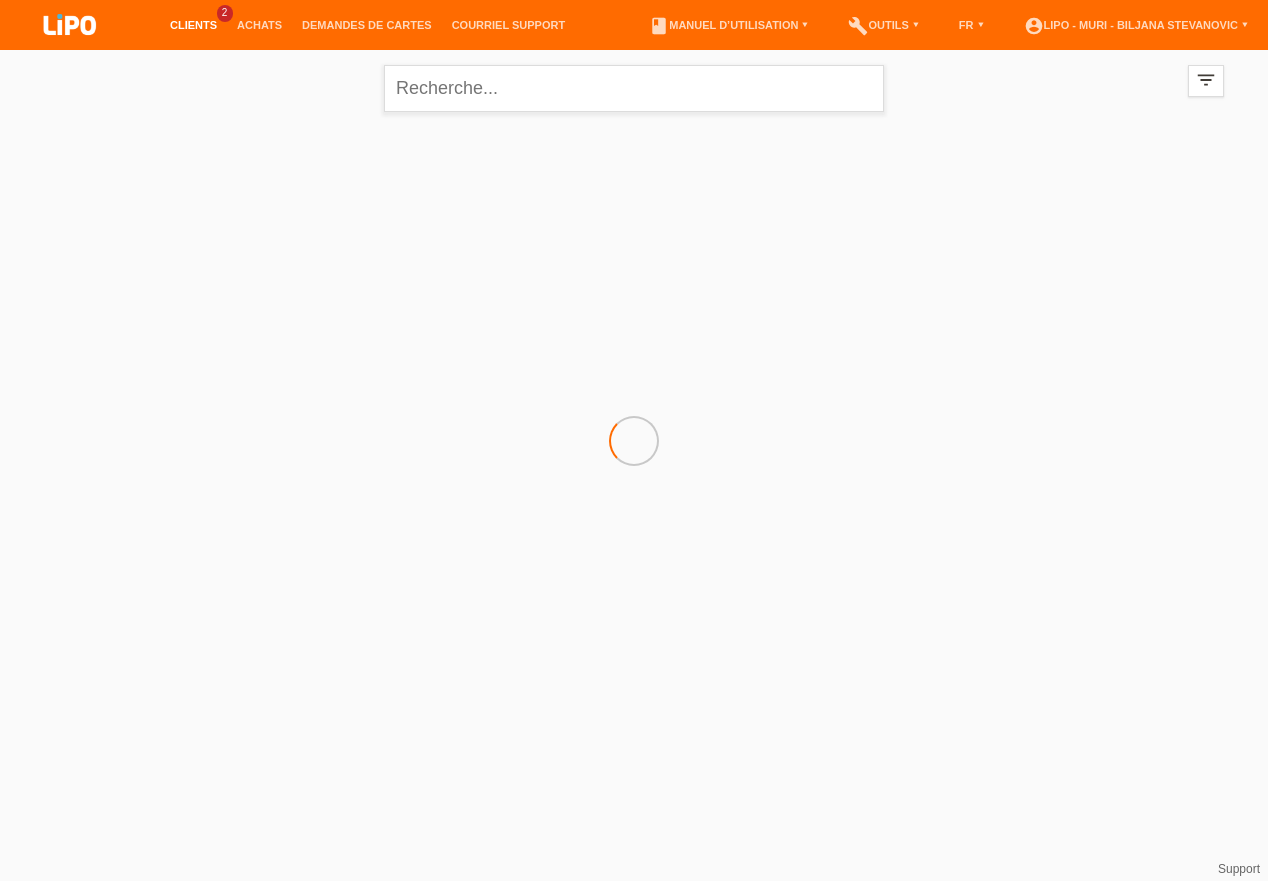 scroll, scrollTop: 0, scrollLeft: 0, axis: both 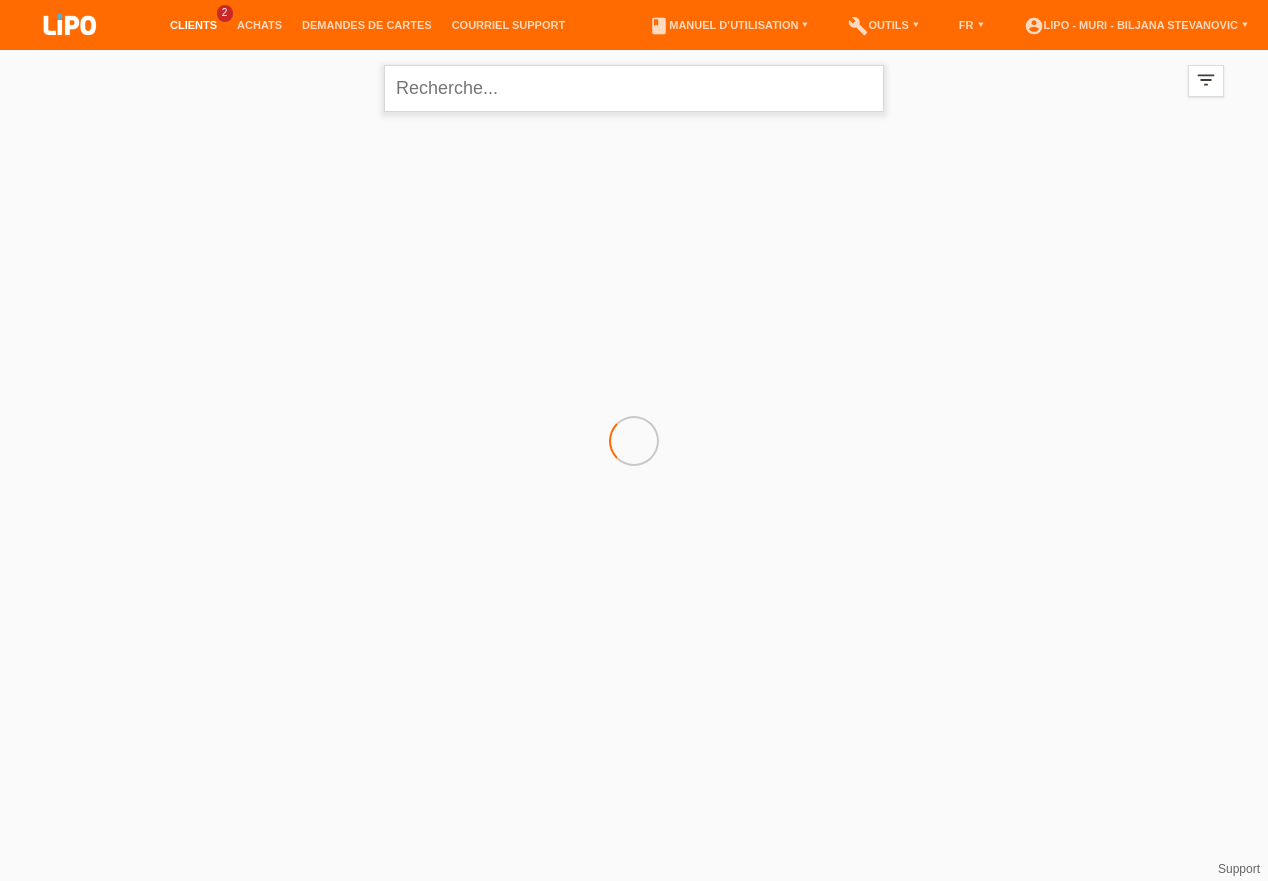 click at bounding box center (634, 88) 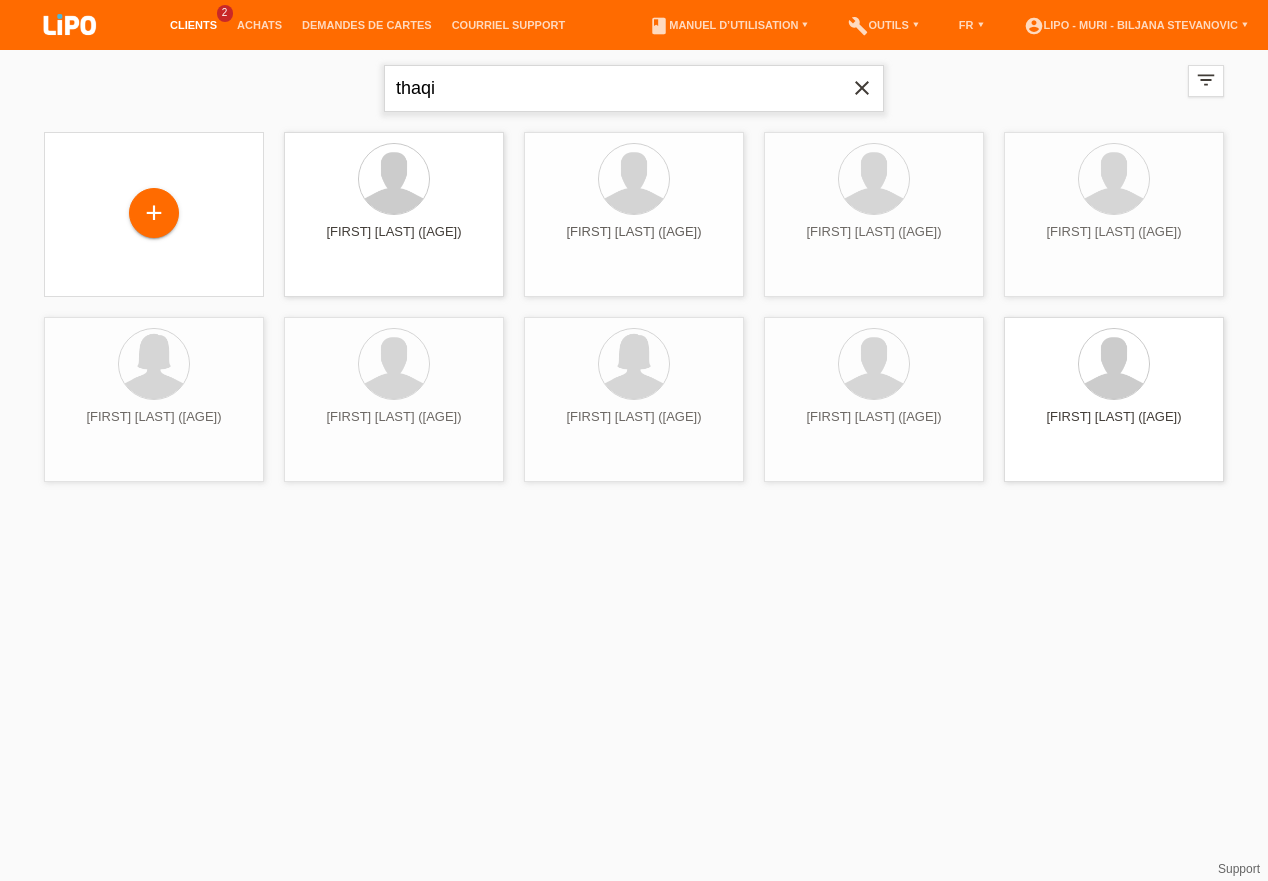 type on "thaqi" 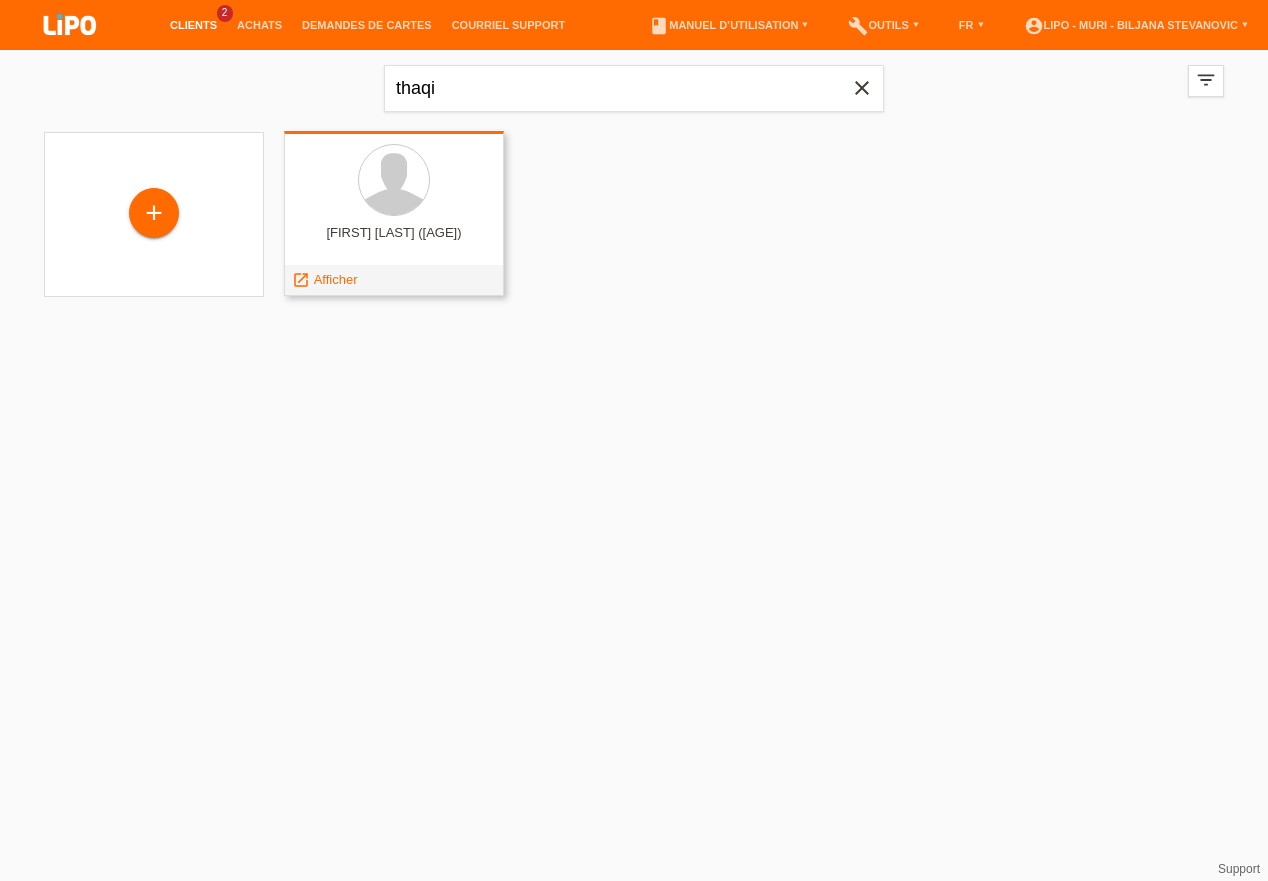 click on "Afficher" at bounding box center (336, 279) 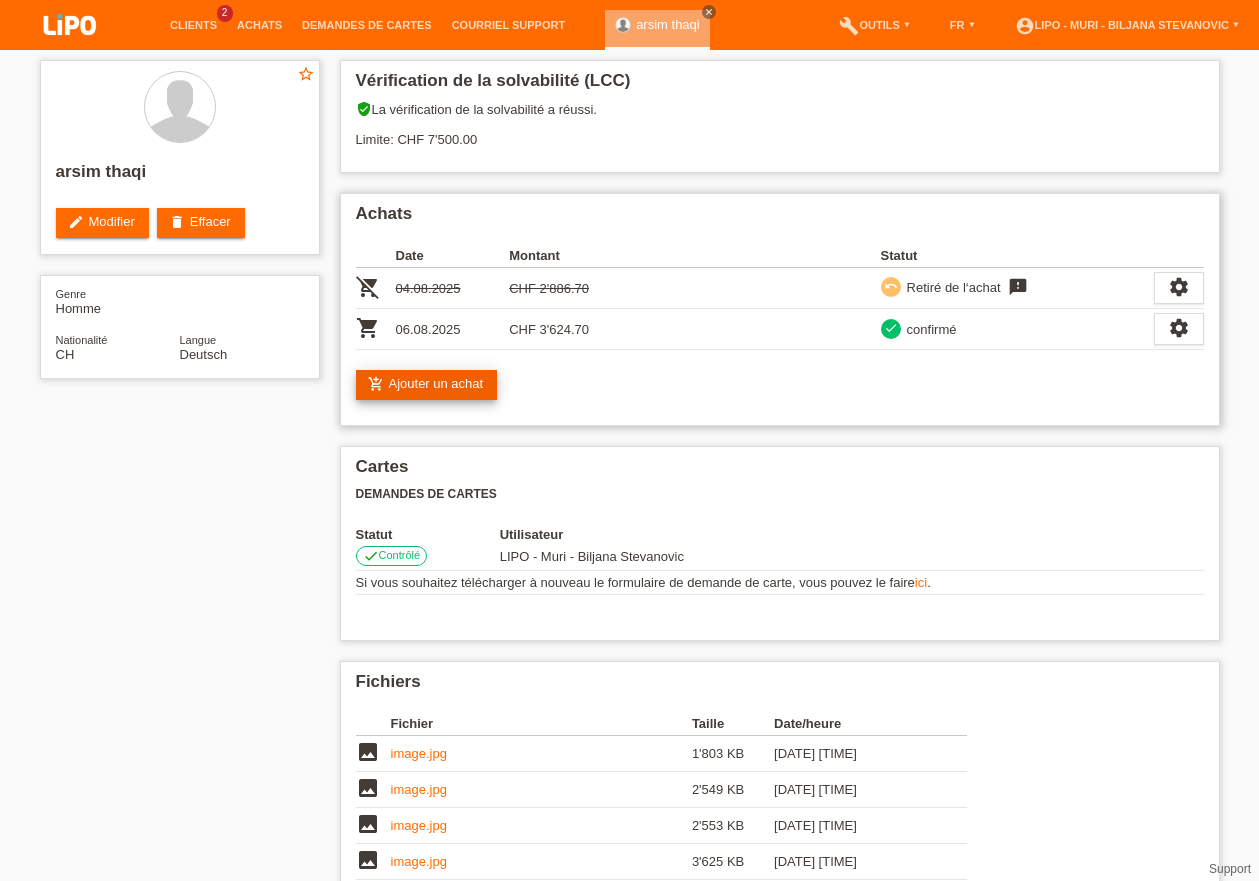 scroll, scrollTop: 0, scrollLeft: 0, axis: both 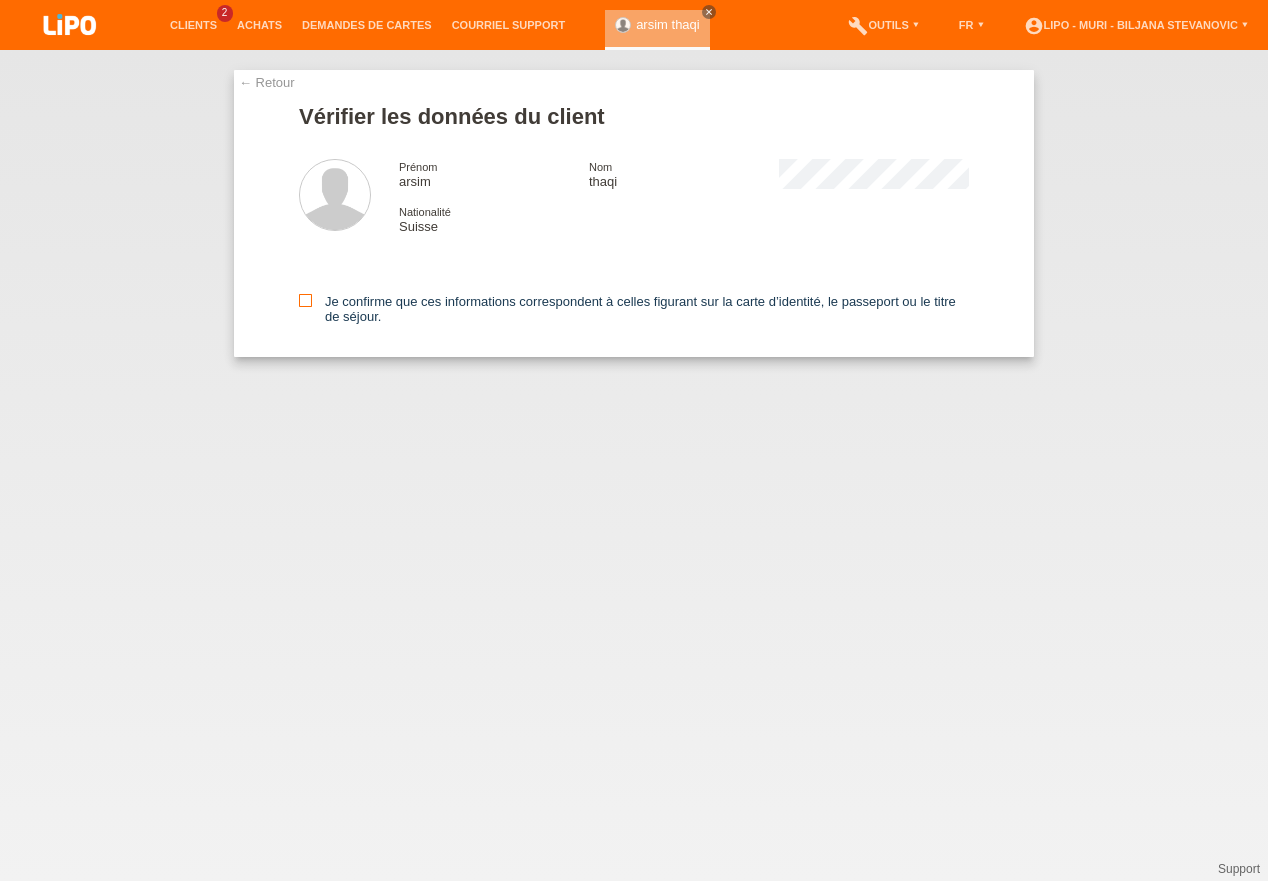 click at bounding box center (305, 300) 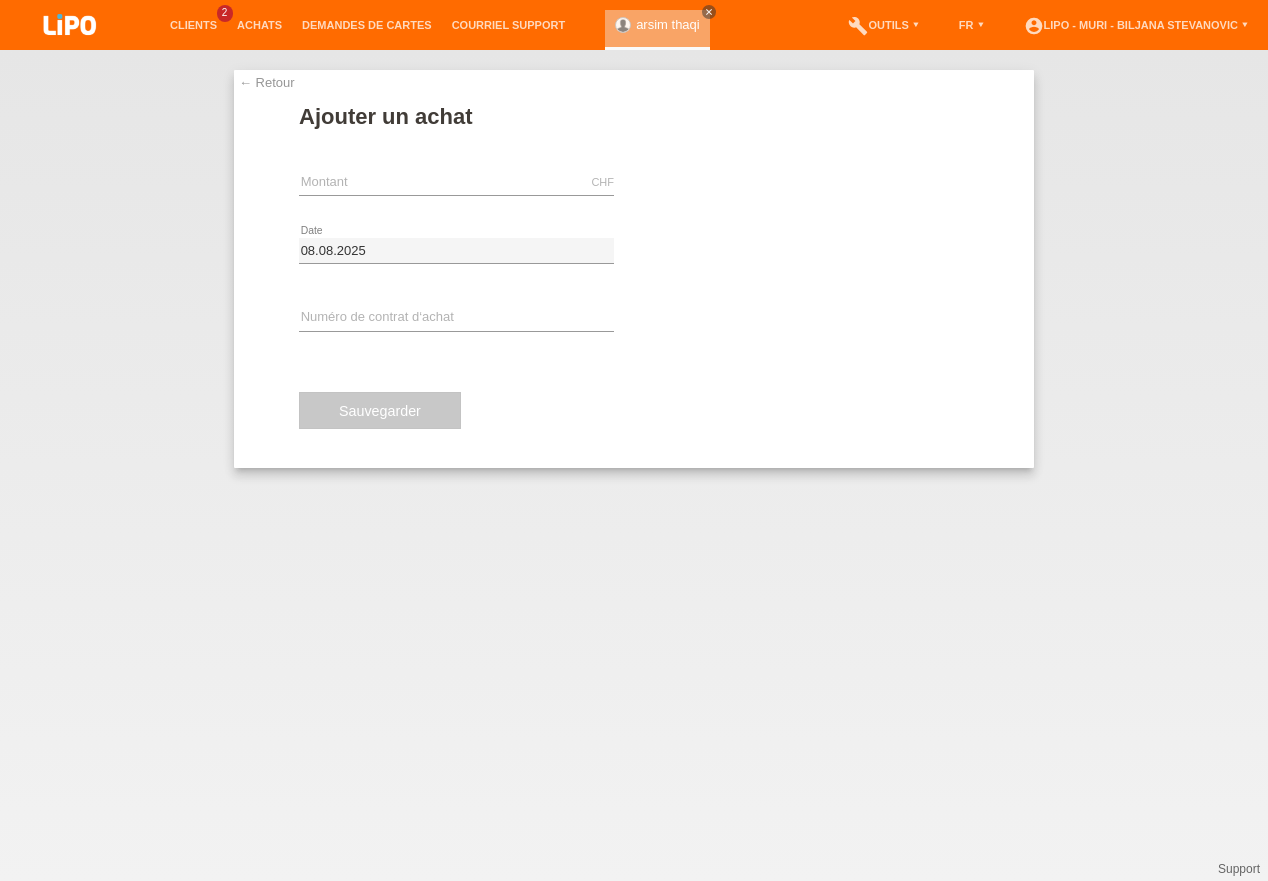 scroll, scrollTop: 0, scrollLeft: 0, axis: both 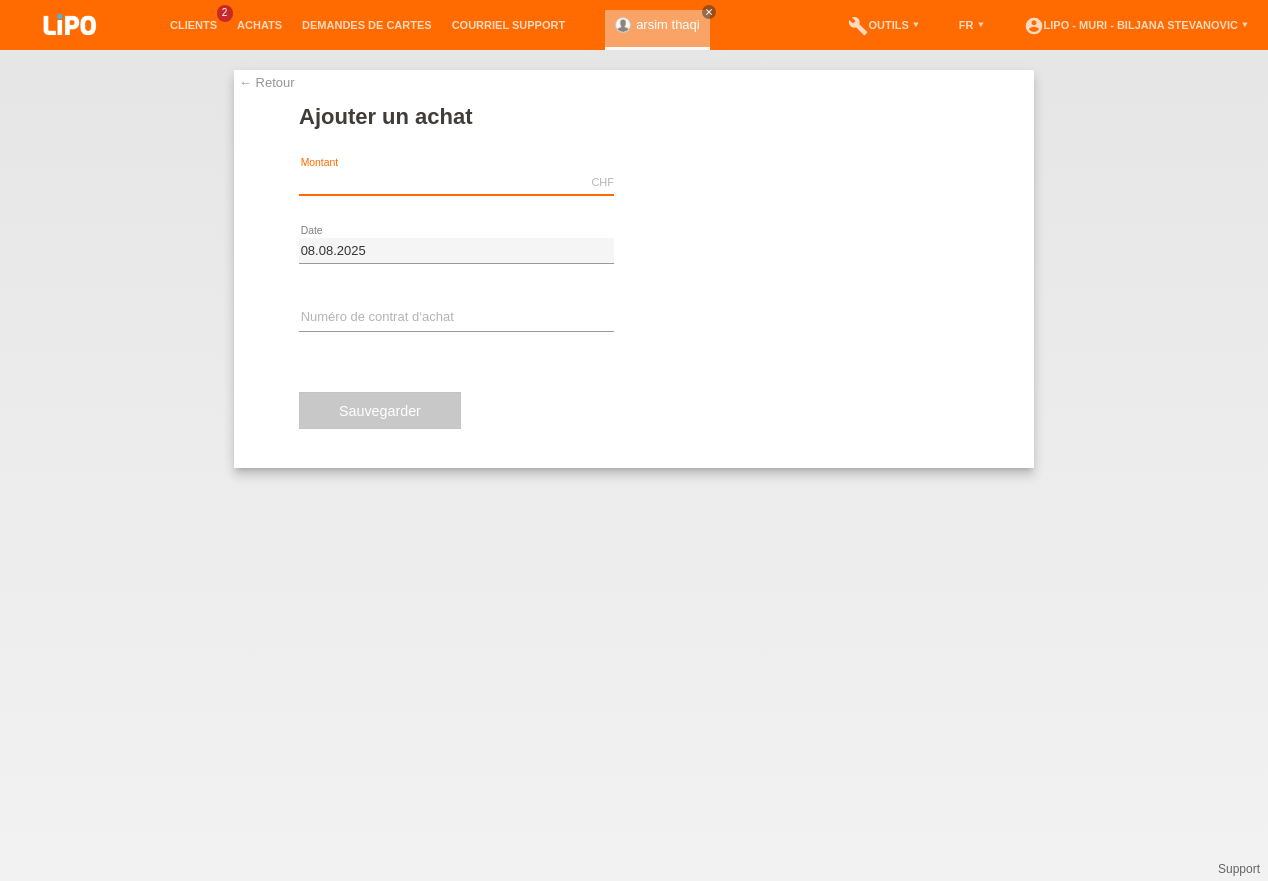 drag, startPoint x: 334, startPoint y: 179, endPoint x: 313, endPoint y: 185, distance: 21.84033 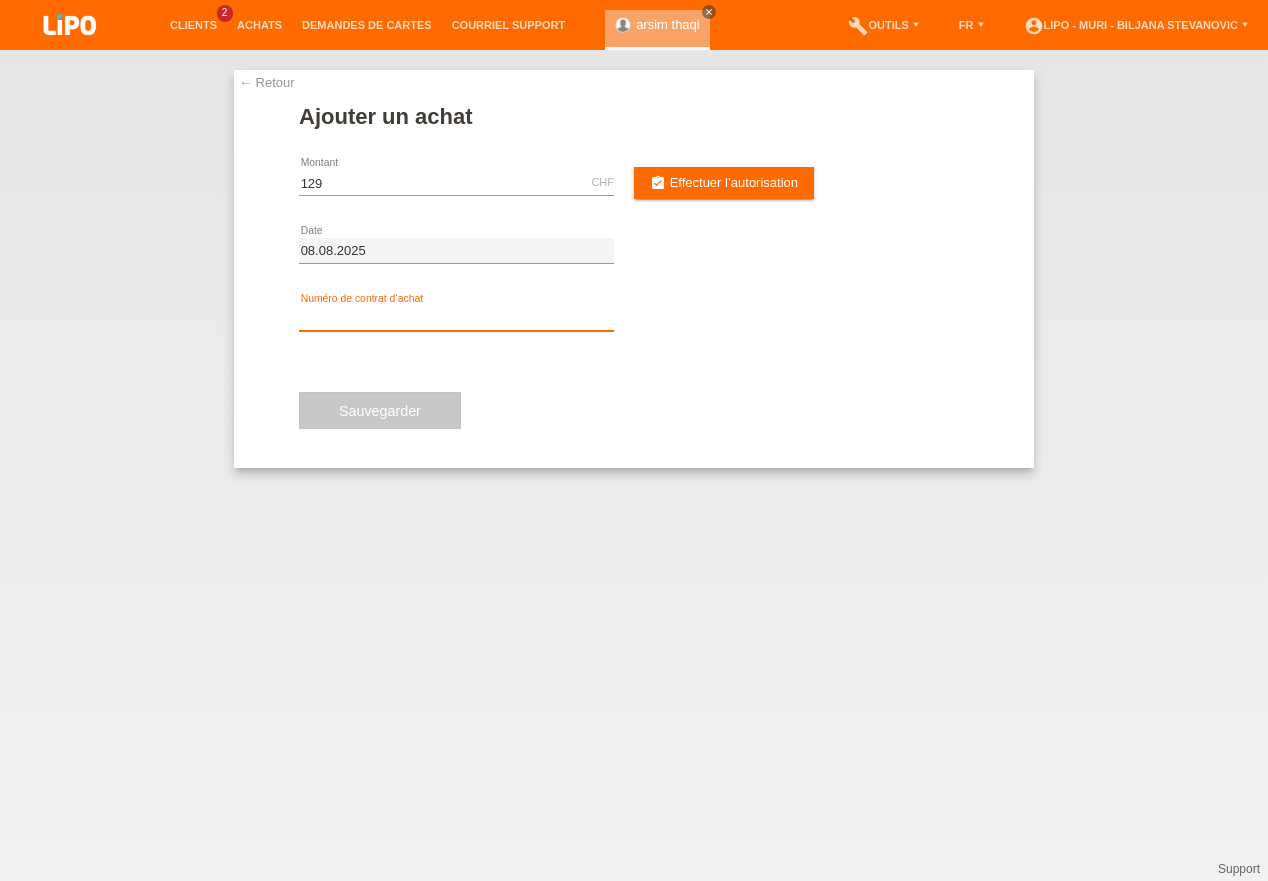 type on "129.00" 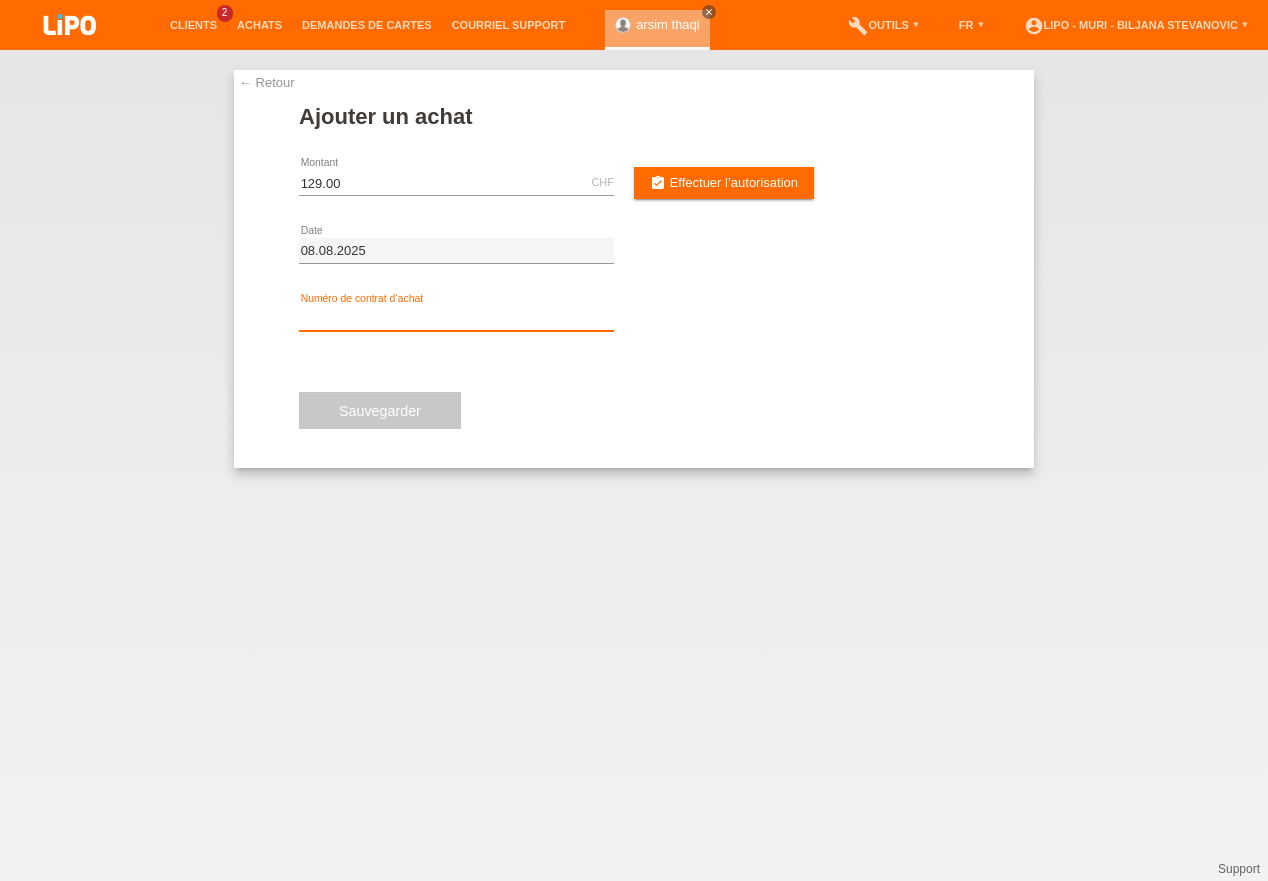 click at bounding box center [456, 318] 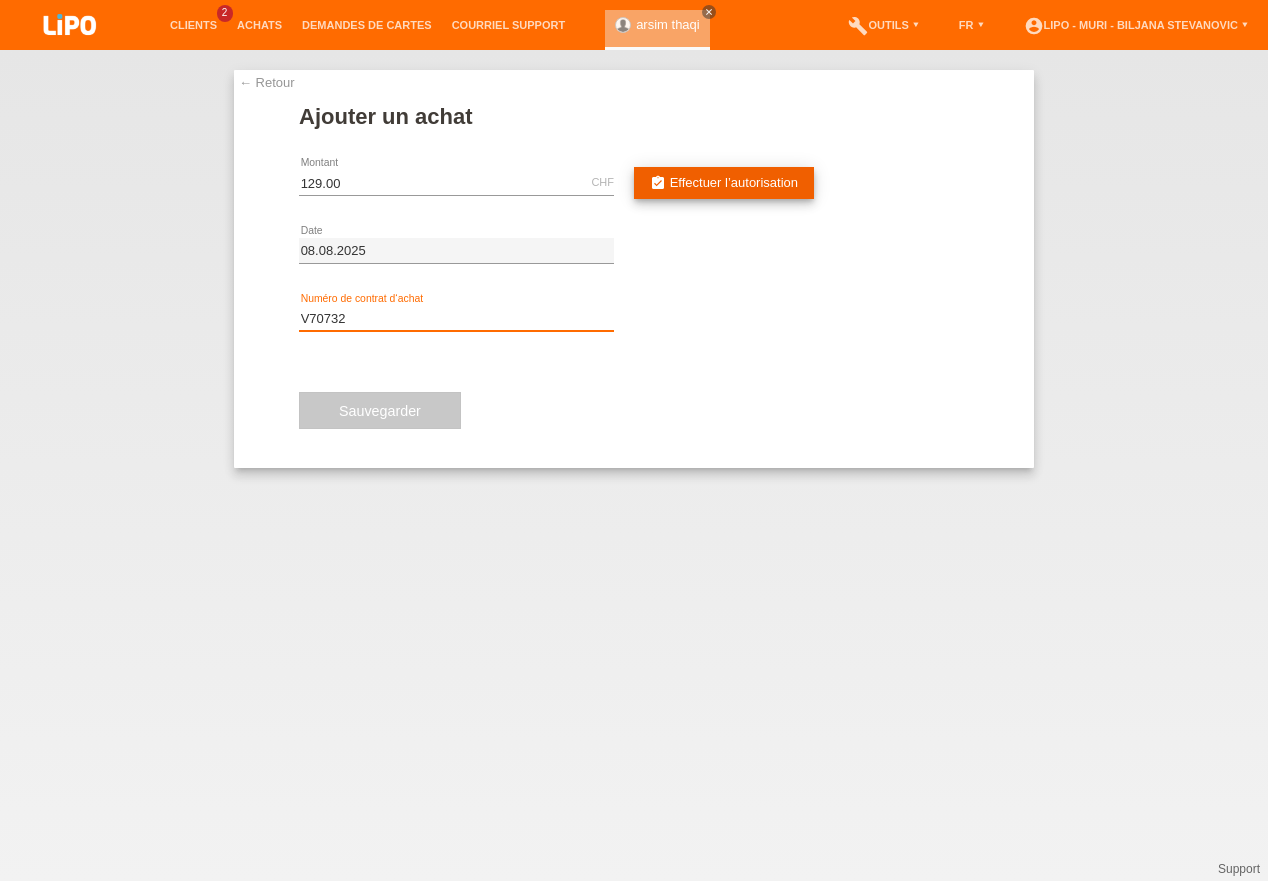 type on "V70732" 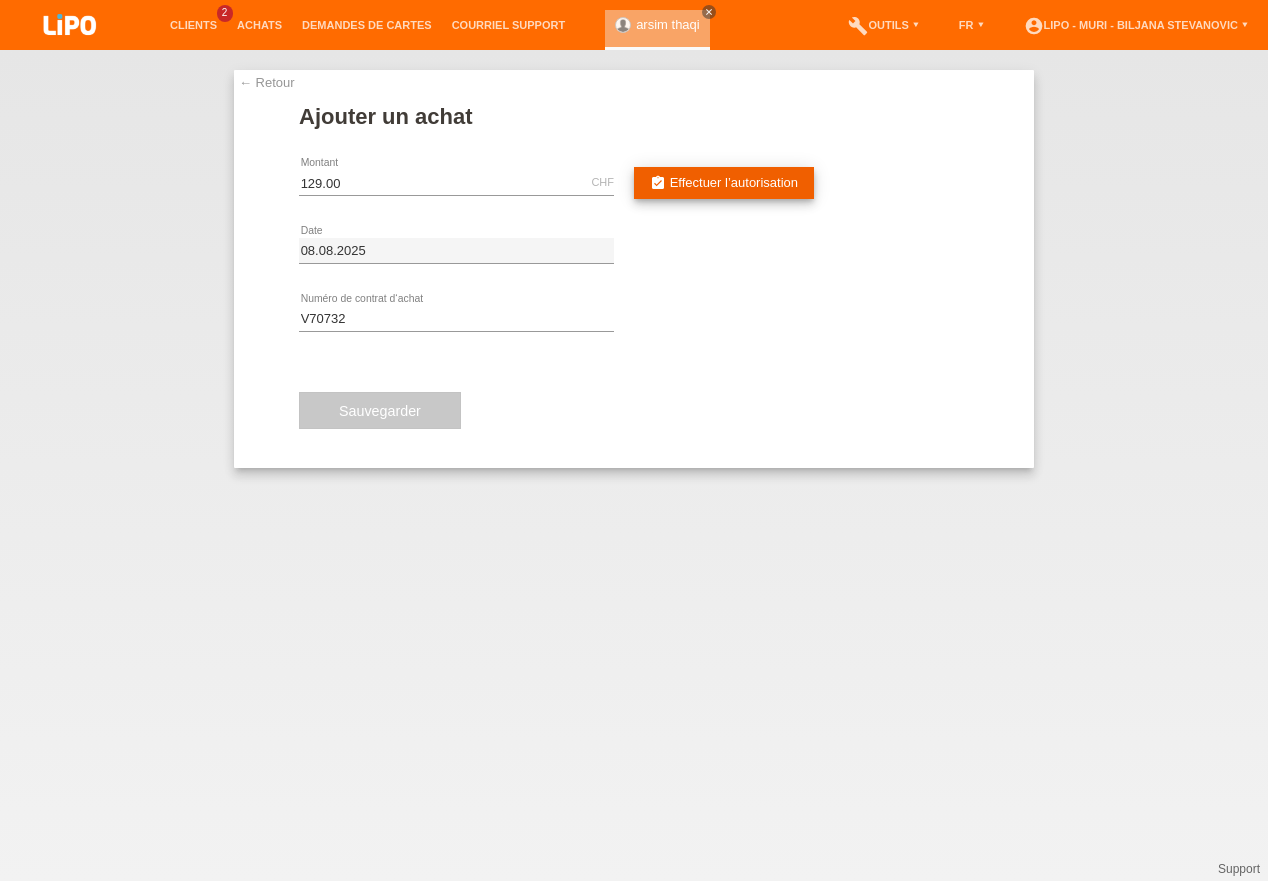 click on "assignment_turned_in   Effectuer l’autorisation" at bounding box center [724, 183] 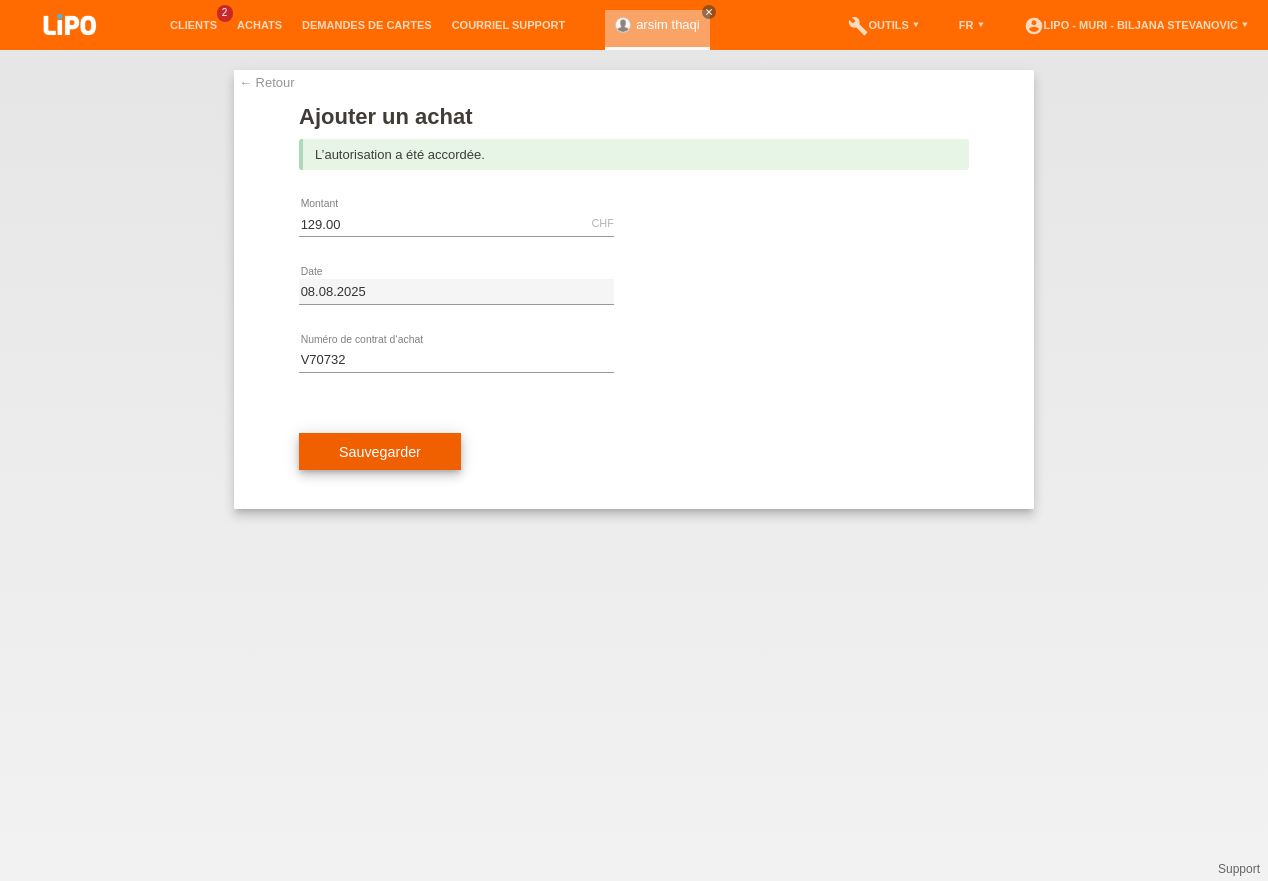 click on "Sauvegarder" at bounding box center [380, 452] 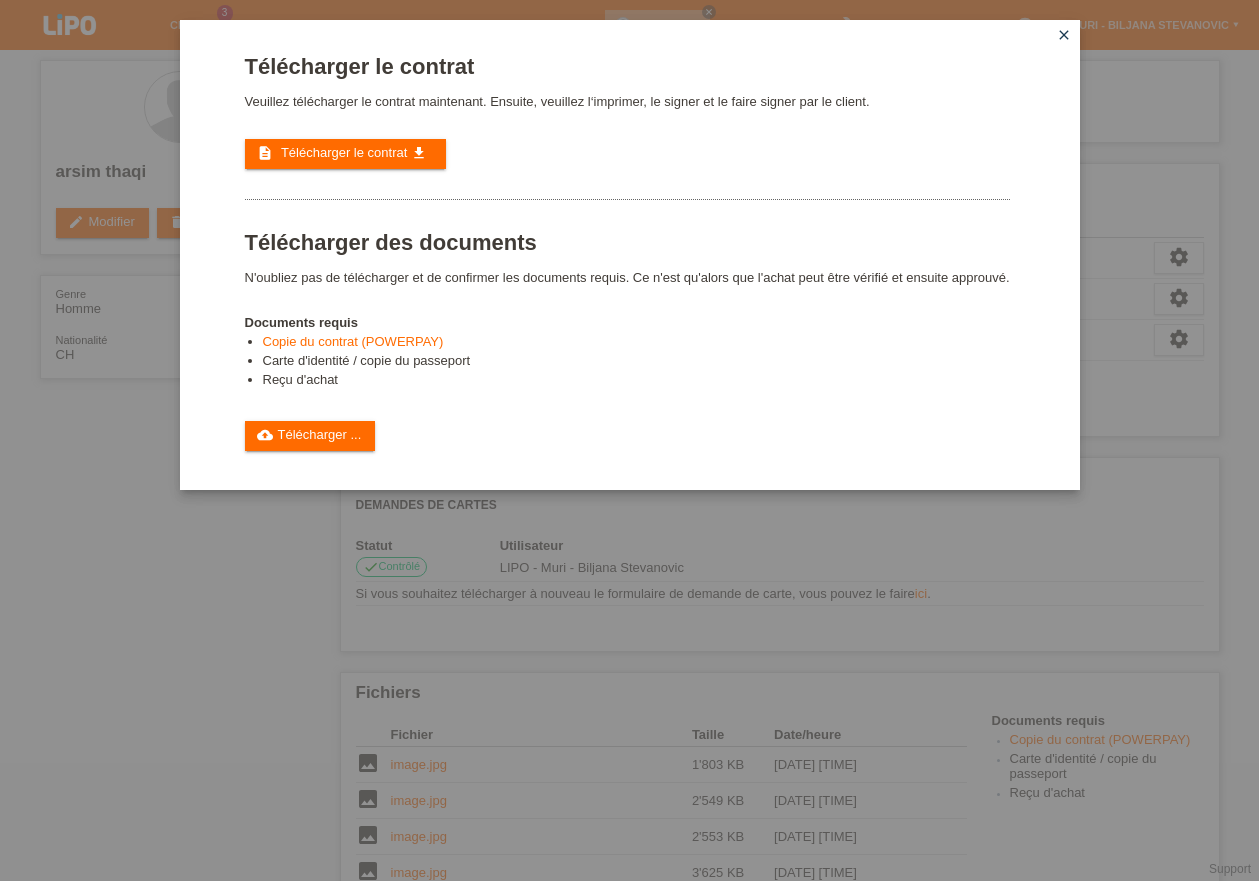 scroll, scrollTop: 0, scrollLeft: 0, axis: both 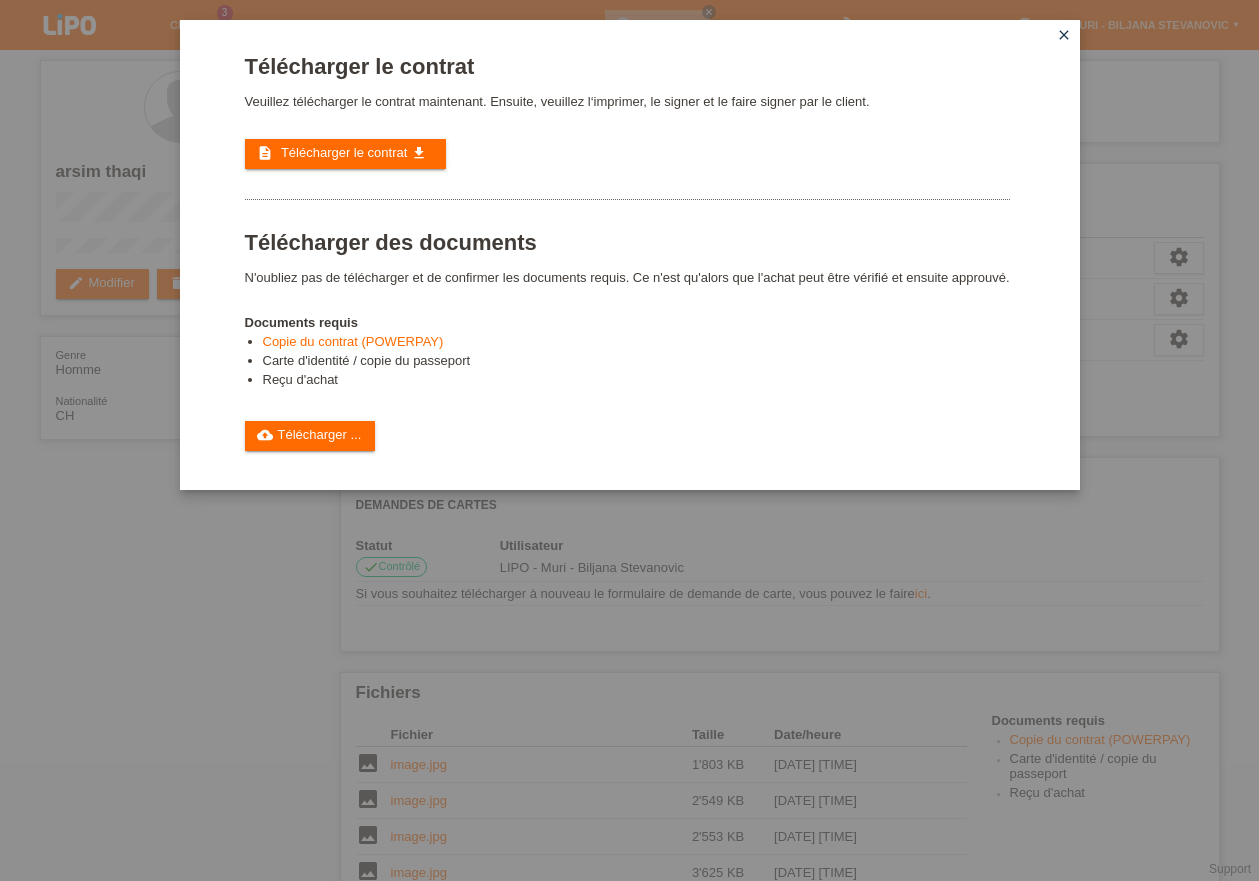 click on "Télécharger le contrat" at bounding box center (344, 152) 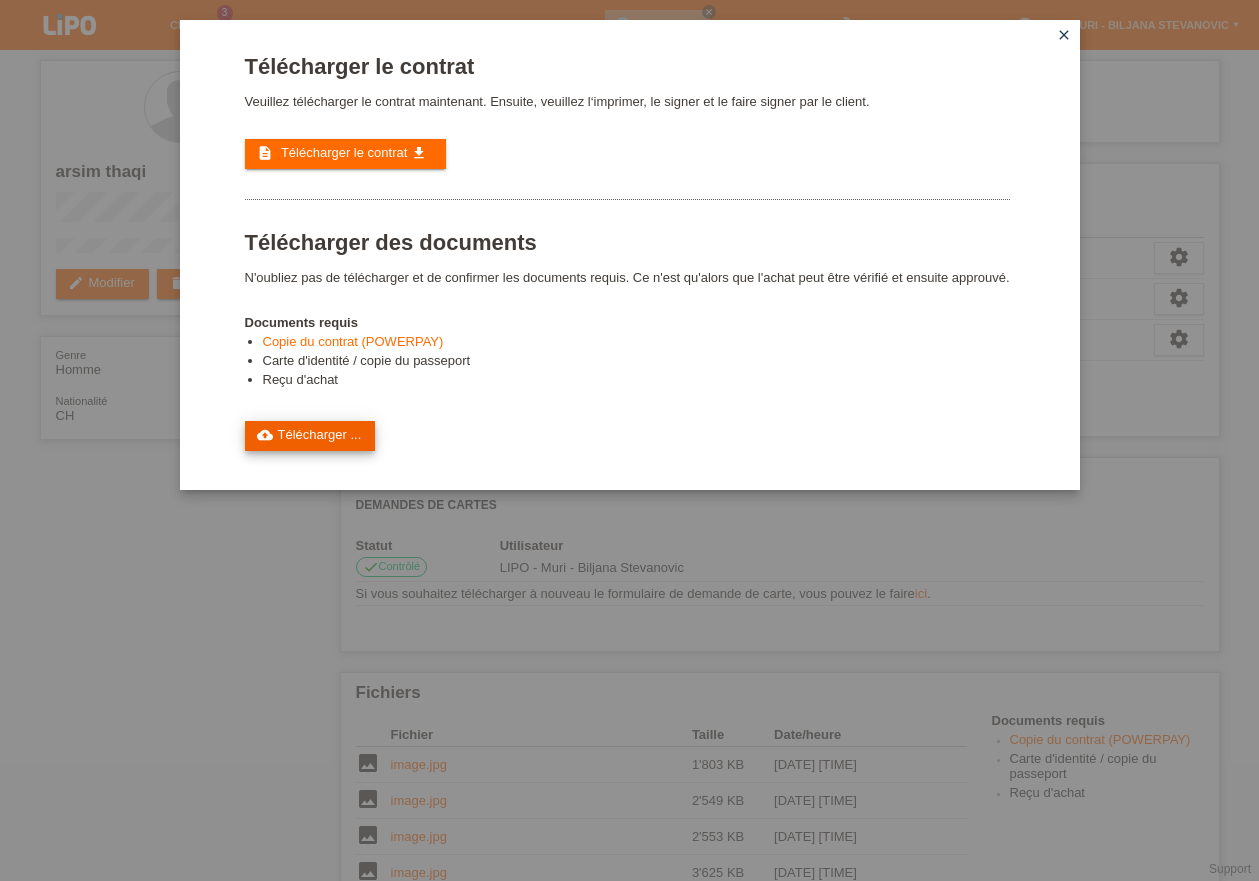 click on "cloud_upload  Télécharger ..." at bounding box center [310, 436] 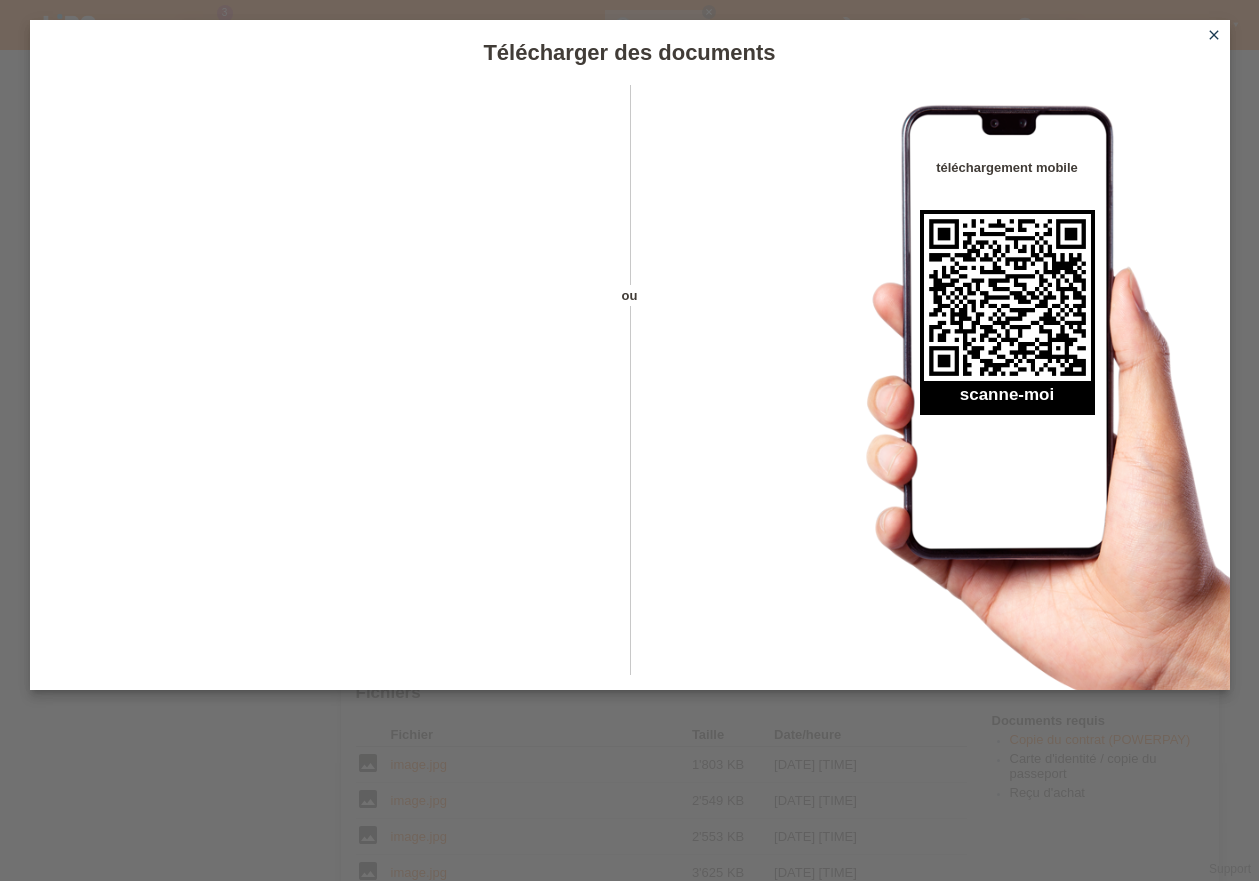 click on "close" at bounding box center (1214, 35) 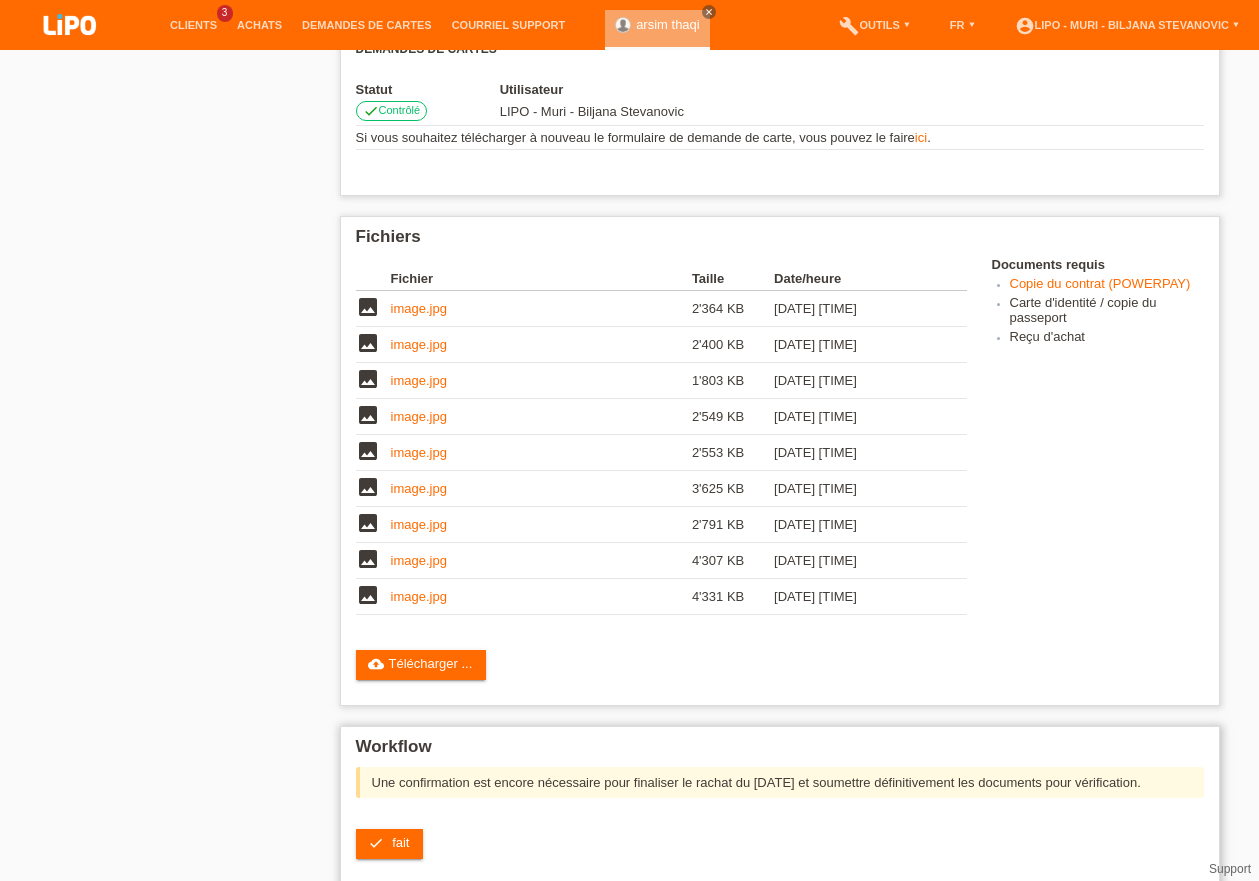 scroll, scrollTop: 627, scrollLeft: 0, axis: vertical 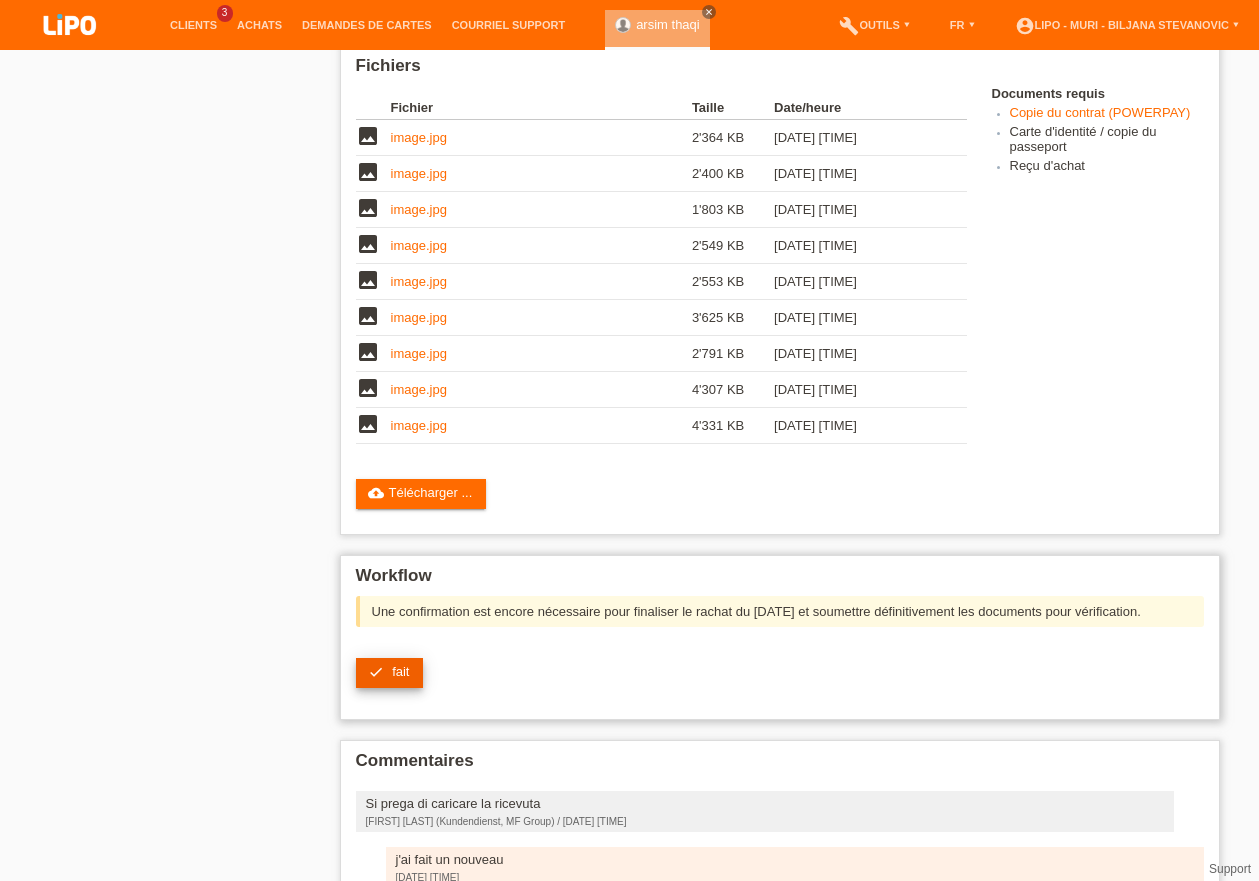 click on "fait" at bounding box center [400, 671] 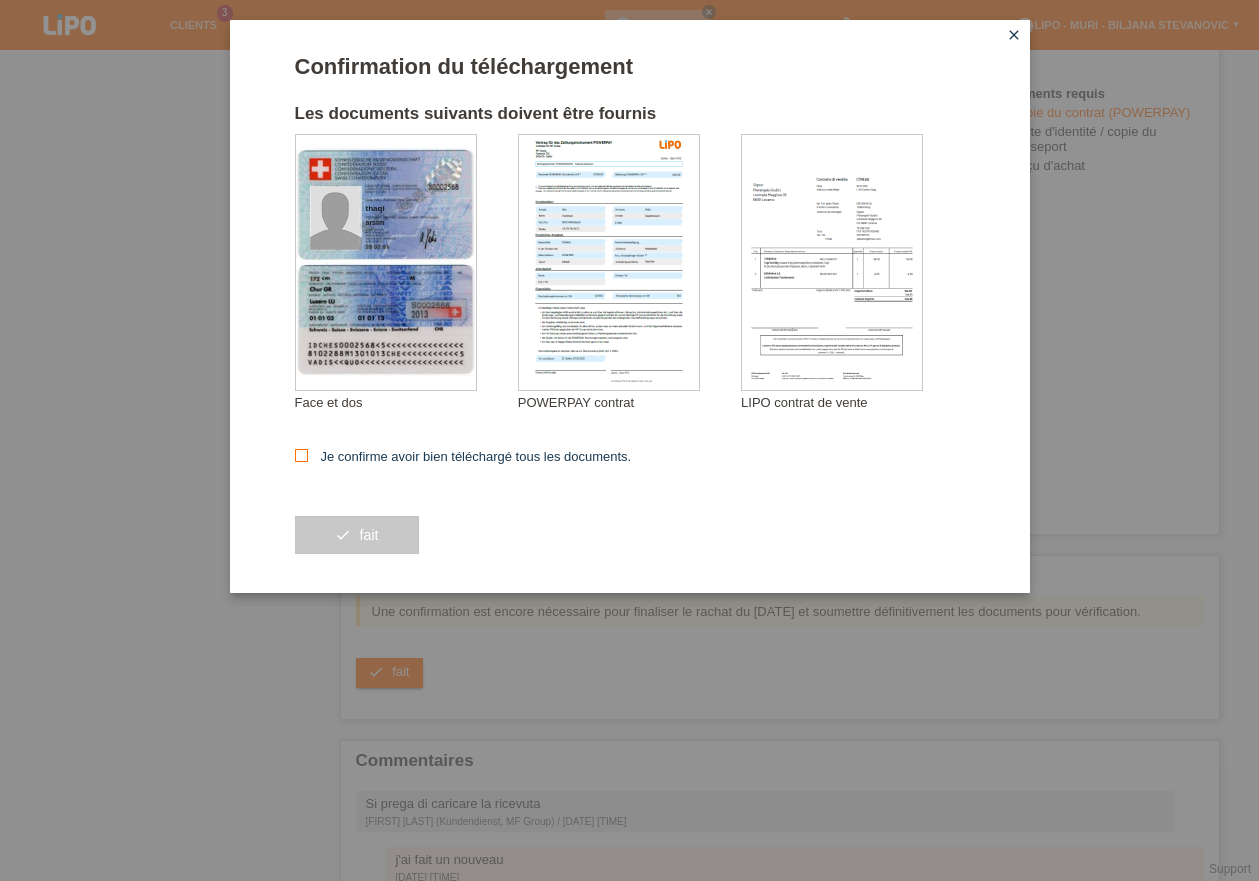 click at bounding box center (301, 455) 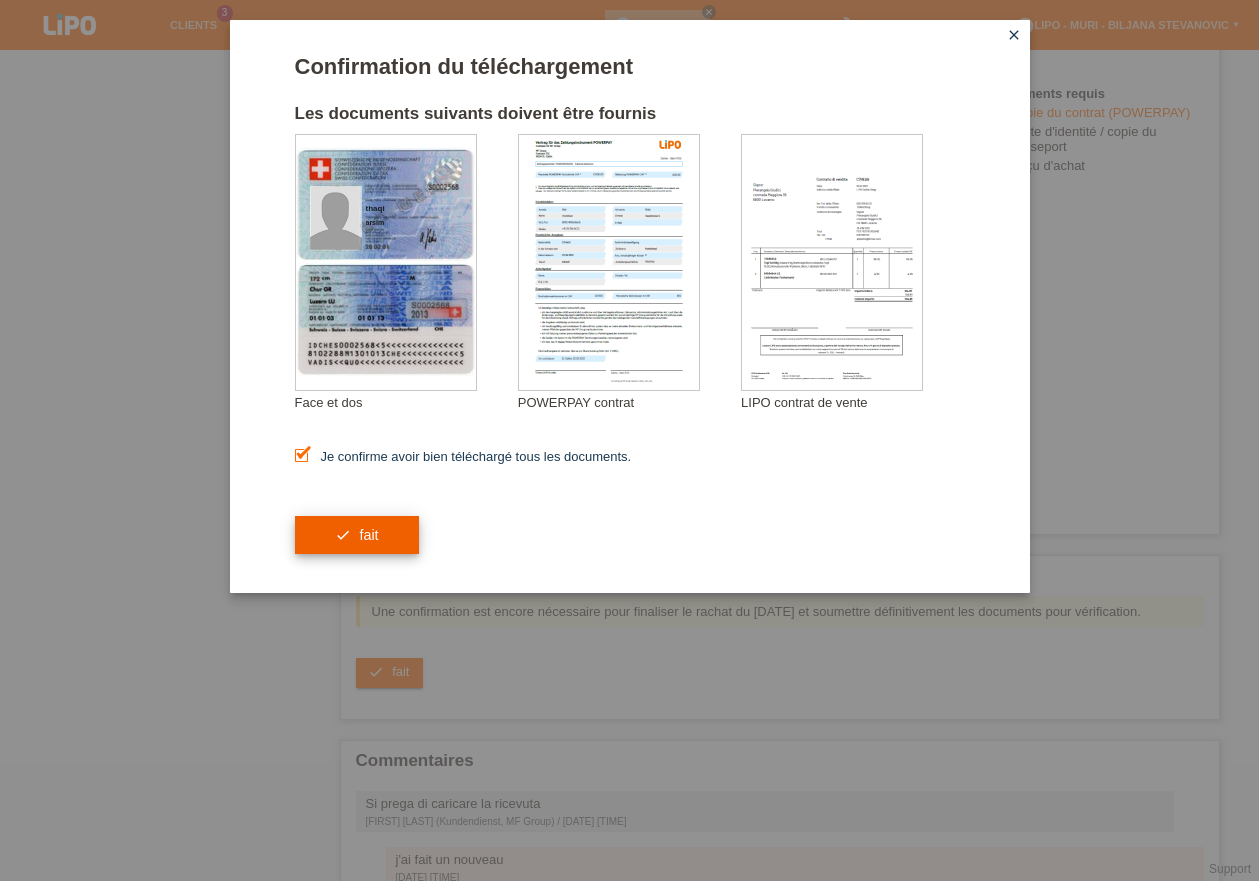 click on "check   fait" at bounding box center (357, 535) 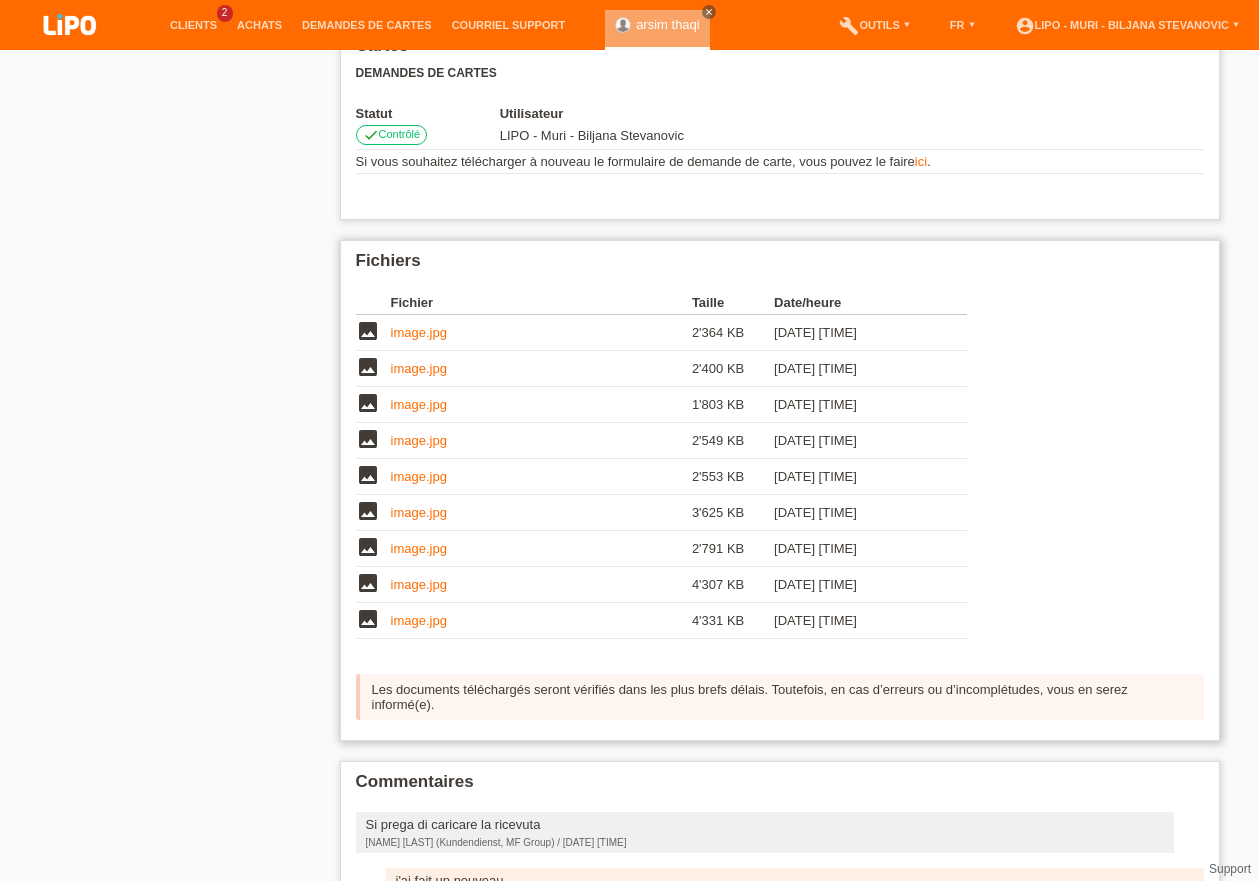 scroll, scrollTop: 594, scrollLeft: 0, axis: vertical 